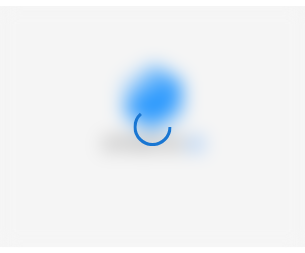 scroll, scrollTop: 0, scrollLeft: 0, axis: both 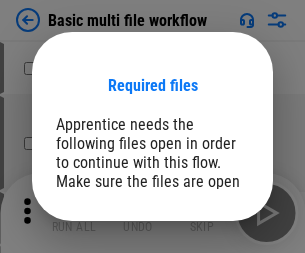 click on "Open" at bounding box center (209, 265) 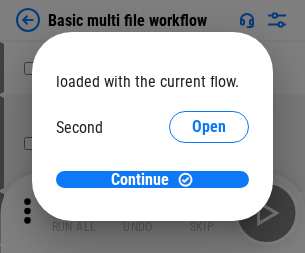 click on "Open" at bounding box center [209, 188] 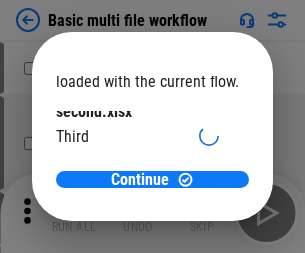 scroll, scrollTop: 57, scrollLeft: 0, axis: vertical 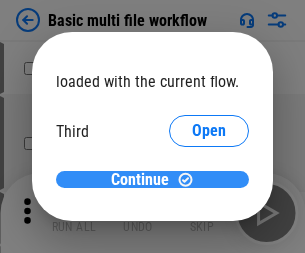 click on "Continue" at bounding box center (140, 180) 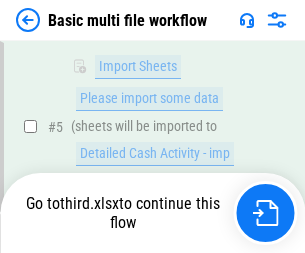 scroll, scrollTop: 552, scrollLeft: 0, axis: vertical 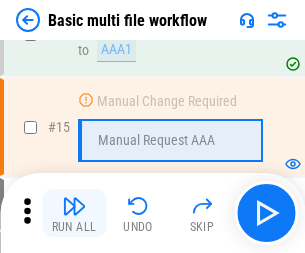 click at bounding box center (74, 206) 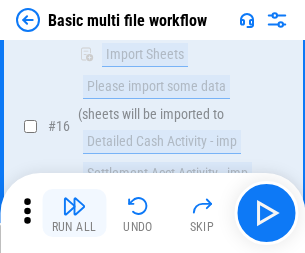 click at bounding box center (74, 206) 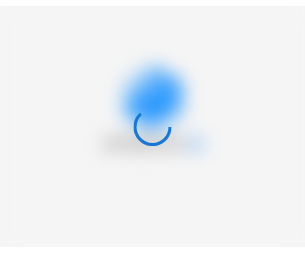 scroll, scrollTop: 0, scrollLeft: 0, axis: both 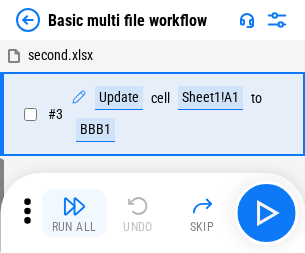 click at bounding box center [74, 206] 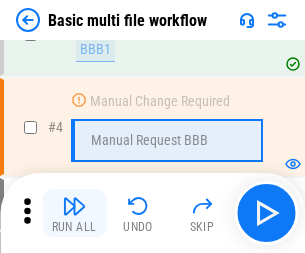 click at bounding box center [74, 206] 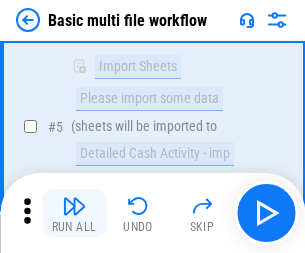 click at bounding box center [74, 206] 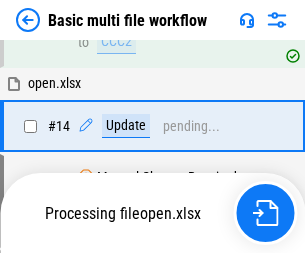 scroll, scrollTop: 1046, scrollLeft: 0, axis: vertical 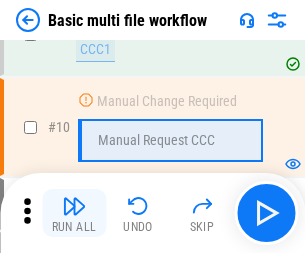 click at bounding box center [74, 206] 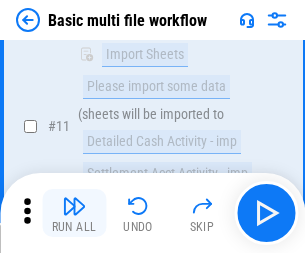 click at bounding box center [74, 206] 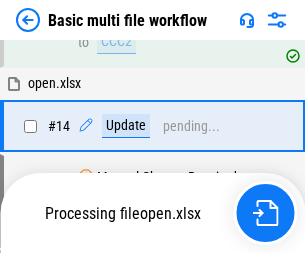 scroll, scrollTop: 1046, scrollLeft: 0, axis: vertical 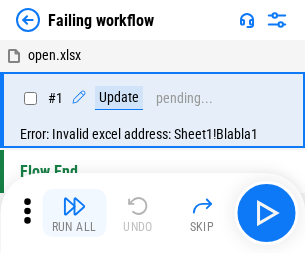 click at bounding box center (74, 206) 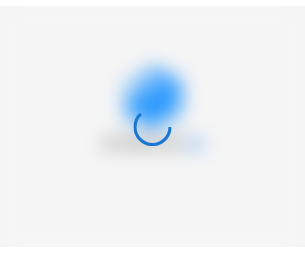 scroll, scrollTop: 0, scrollLeft: 0, axis: both 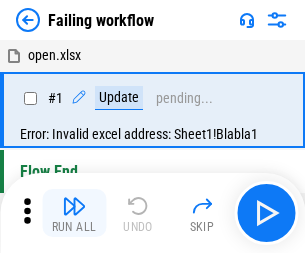 click at bounding box center (74, 206) 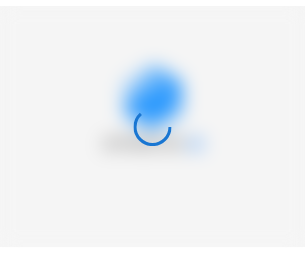 scroll, scrollTop: 0, scrollLeft: 0, axis: both 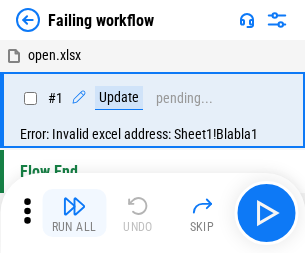 click at bounding box center (74, 206) 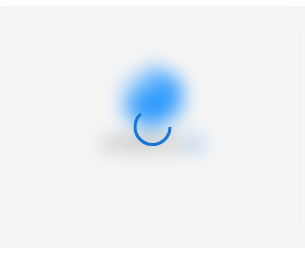 scroll, scrollTop: 0, scrollLeft: 0, axis: both 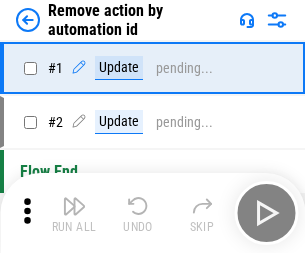 click at bounding box center [74, 206] 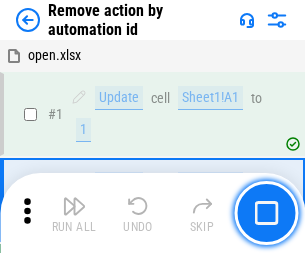scroll, scrollTop: 74, scrollLeft: 0, axis: vertical 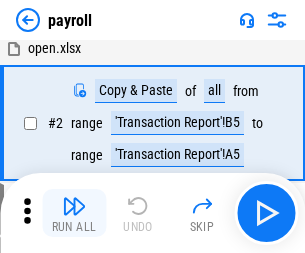 click at bounding box center [74, 206] 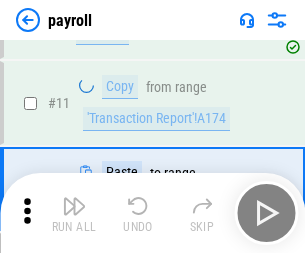 scroll, scrollTop: 247, scrollLeft: 0, axis: vertical 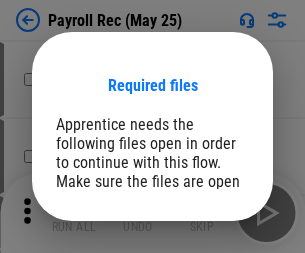 click on "Open" at bounding box center (209, 287) 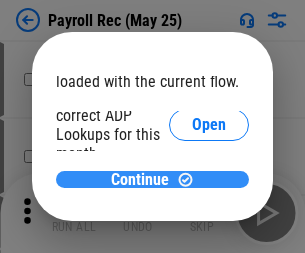 click on "Continue" at bounding box center (140, 180) 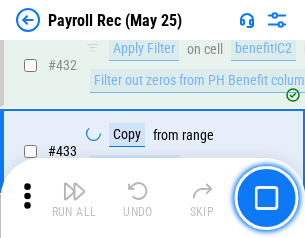 scroll, scrollTop: 9744, scrollLeft: 0, axis: vertical 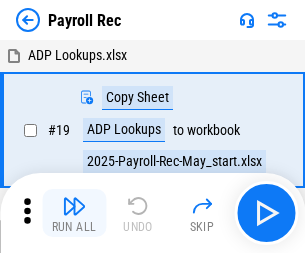 click at bounding box center (74, 206) 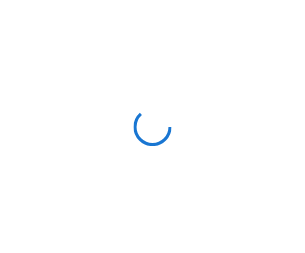 scroll, scrollTop: 0, scrollLeft: 0, axis: both 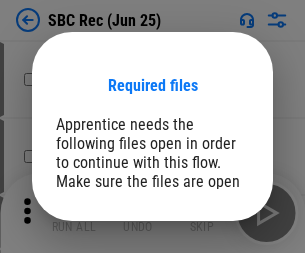 click on "Open" at bounding box center [209, 287] 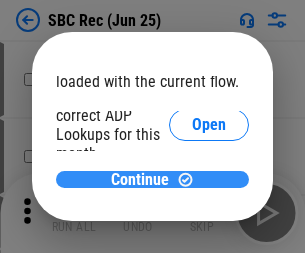 click on "Continue" at bounding box center (140, 180) 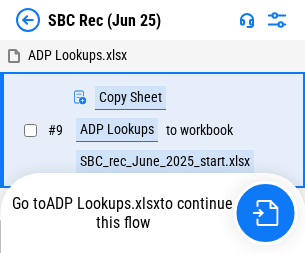 scroll, scrollTop: 4, scrollLeft: 0, axis: vertical 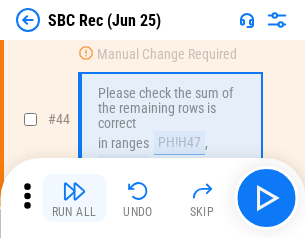 click at bounding box center [74, 191] 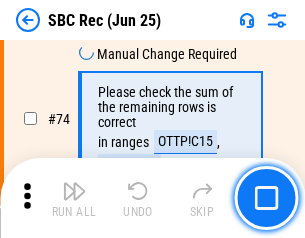 click at bounding box center (74, 191) 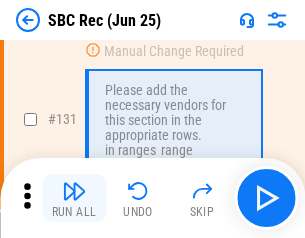 click at bounding box center (74, 191) 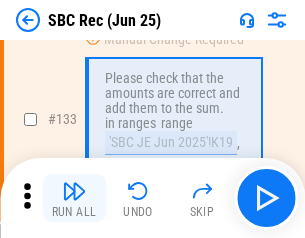 click at bounding box center [74, 191] 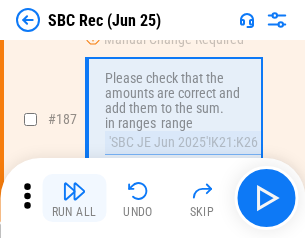 click at bounding box center (74, 191) 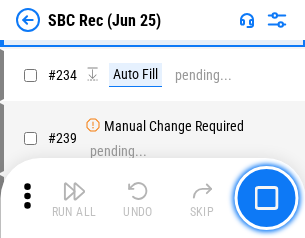 scroll, scrollTop: 6425, scrollLeft: 0, axis: vertical 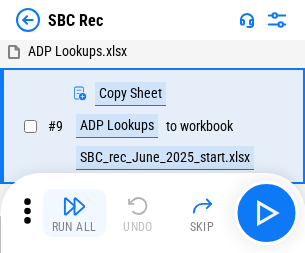 click at bounding box center [74, 206] 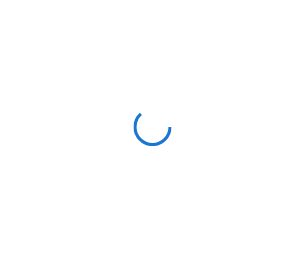scroll, scrollTop: 0, scrollLeft: 0, axis: both 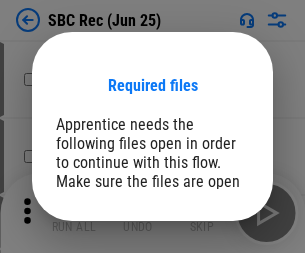 click on "Open" at bounding box center (209, 287) 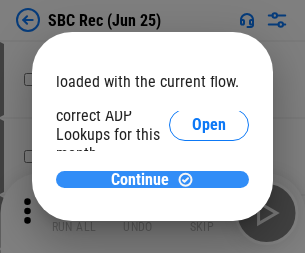 click on "Continue" at bounding box center [140, 180] 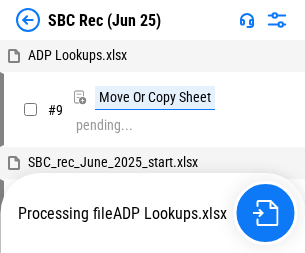scroll, scrollTop: 4, scrollLeft: 0, axis: vertical 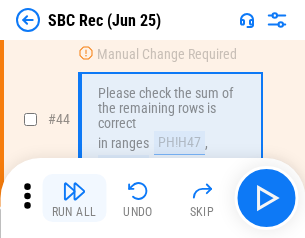 click at bounding box center (74, 191) 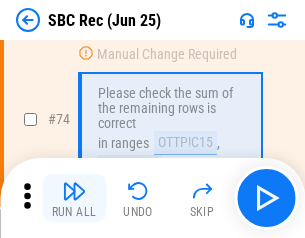 click at bounding box center (74, 191) 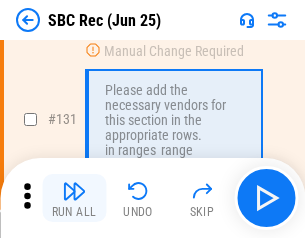 click at bounding box center (74, 191) 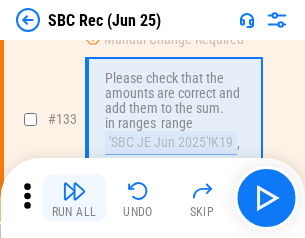 click at bounding box center [74, 191] 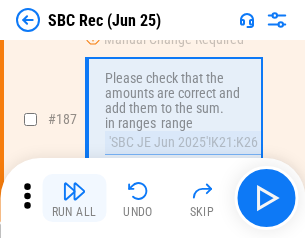 click at bounding box center (74, 191) 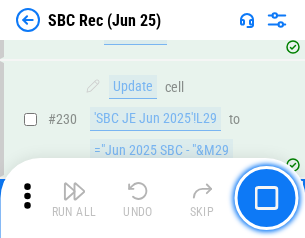 scroll, scrollTop: 6425, scrollLeft: 0, axis: vertical 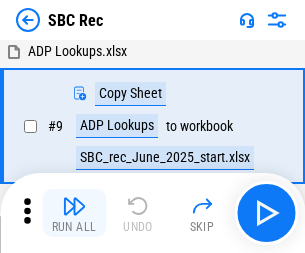 click at bounding box center (74, 206) 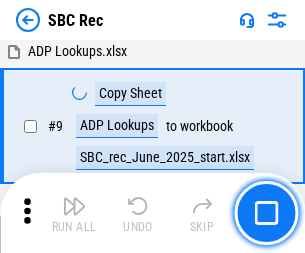 scroll, scrollTop: 131, scrollLeft: 0, axis: vertical 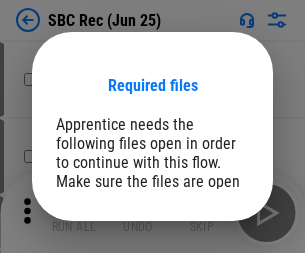 click on "Open" at bounding box center [209, 287] 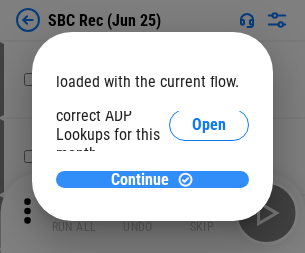 click on "Continue" at bounding box center [140, 180] 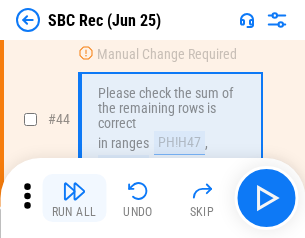 click at bounding box center [74, 191] 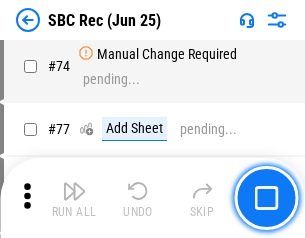 click at bounding box center (74, 191) 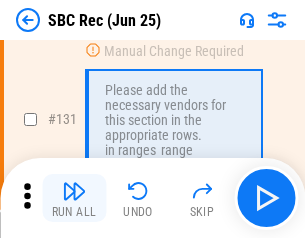click at bounding box center [74, 191] 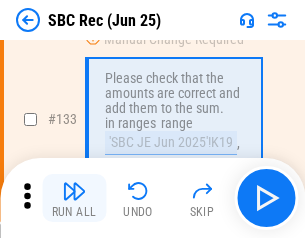 click at bounding box center [74, 191] 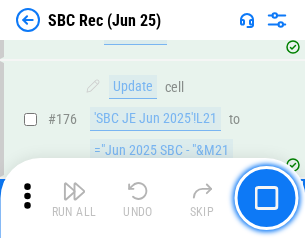 scroll, scrollTop: 5202, scrollLeft: 0, axis: vertical 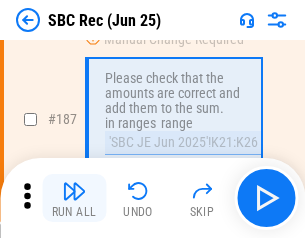 click at bounding box center (74, 191) 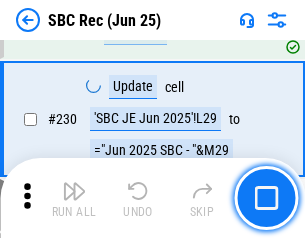 scroll, scrollTop: 6425, scrollLeft: 0, axis: vertical 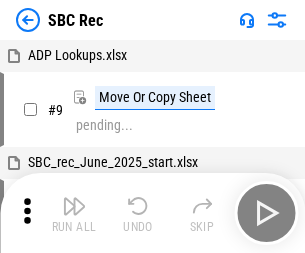 click at bounding box center (74, 206) 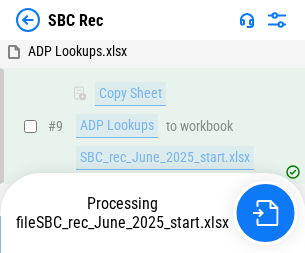 scroll, scrollTop: 131, scrollLeft: 0, axis: vertical 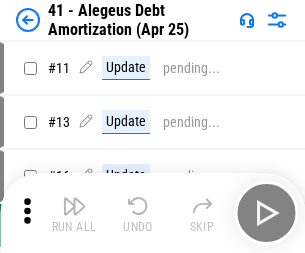 click at bounding box center [74, 206] 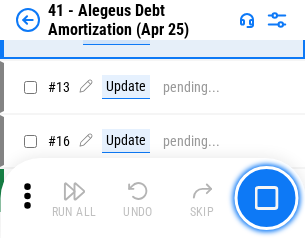scroll, scrollTop: 247, scrollLeft: 0, axis: vertical 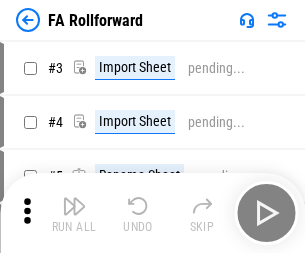 click at bounding box center [74, 206] 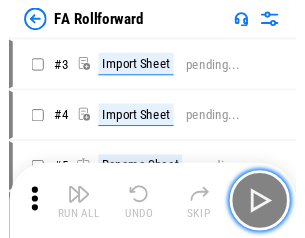 scroll, scrollTop: 32, scrollLeft: 0, axis: vertical 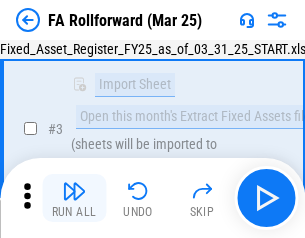 click at bounding box center (74, 191) 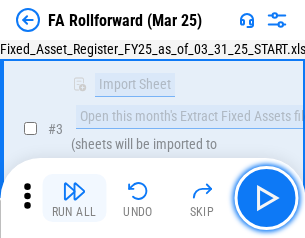 scroll, scrollTop: 184, scrollLeft: 0, axis: vertical 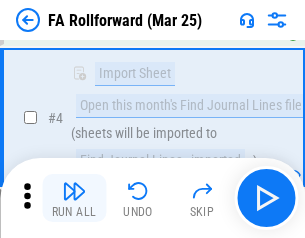 click at bounding box center (74, 191) 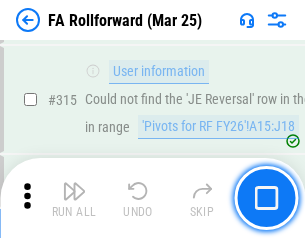 scroll, scrollTop: 9517, scrollLeft: 0, axis: vertical 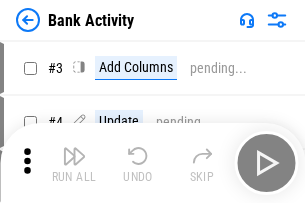 click at bounding box center [74, 156] 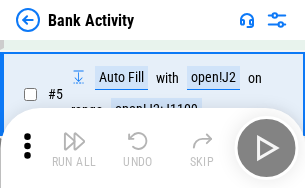 scroll, scrollTop: 106, scrollLeft: 0, axis: vertical 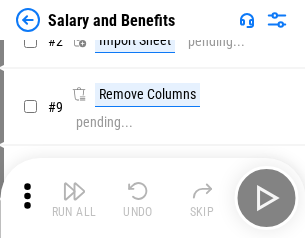 click at bounding box center (74, 191) 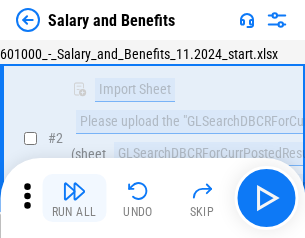 click at bounding box center [74, 191] 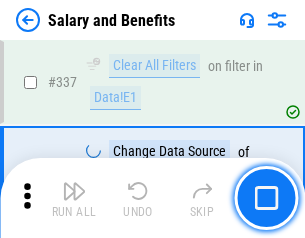 scroll, scrollTop: 9364, scrollLeft: 0, axis: vertical 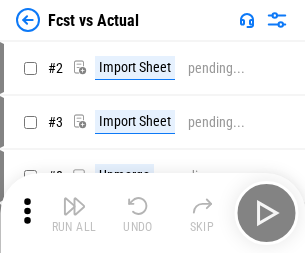 click at bounding box center [74, 206] 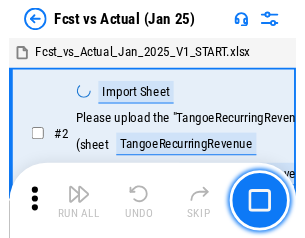 scroll, scrollTop: 26, scrollLeft: 0, axis: vertical 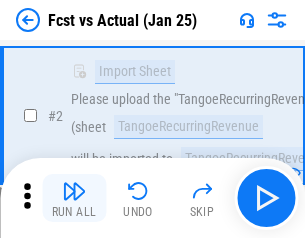 click at bounding box center (74, 191) 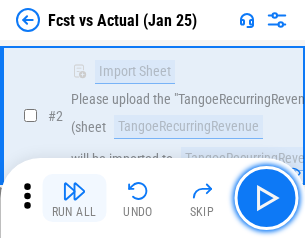 scroll, scrollTop: 187, scrollLeft: 0, axis: vertical 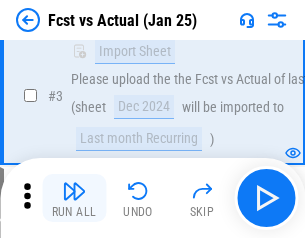 click at bounding box center [74, 191] 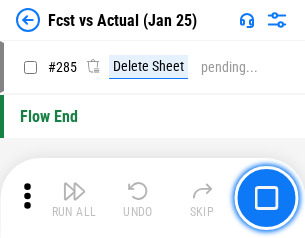 scroll, scrollTop: 9465, scrollLeft: 0, axis: vertical 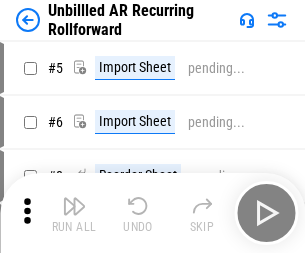click at bounding box center (74, 206) 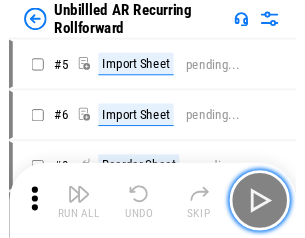 scroll, scrollTop: 43, scrollLeft: 0, axis: vertical 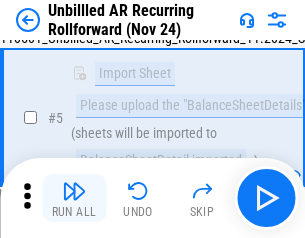 click at bounding box center (74, 191) 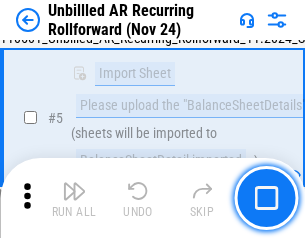 scroll, scrollTop: 188, scrollLeft: 0, axis: vertical 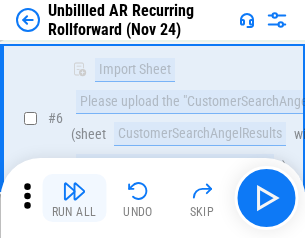 click at bounding box center (74, 191) 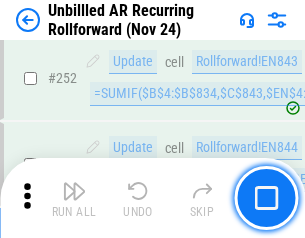 scroll, scrollTop: 6793, scrollLeft: 0, axis: vertical 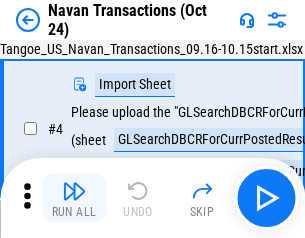 click at bounding box center [74, 191] 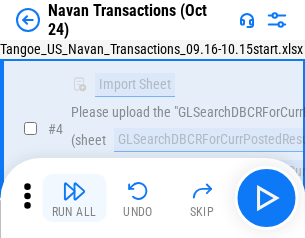 click at bounding box center [74, 191] 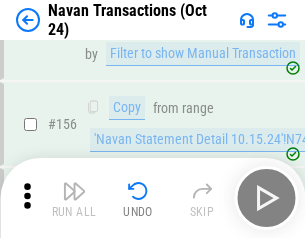 scroll, scrollTop: 6484, scrollLeft: 0, axis: vertical 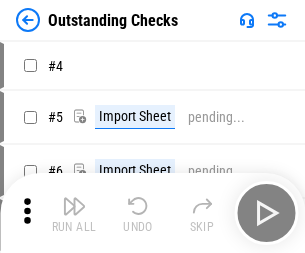 click at bounding box center (74, 206) 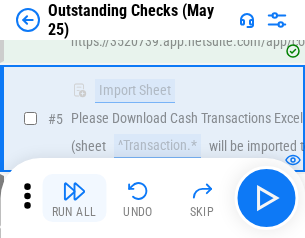click at bounding box center (74, 191) 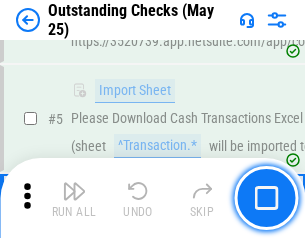 scroll, scrollTop: 209, scrollLeft: 0, axis: vertical 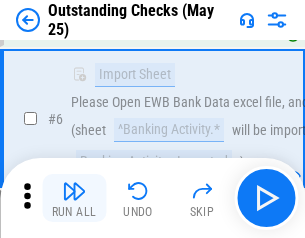 click at bounding box center [74, 191] 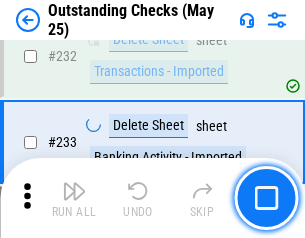 scroll, scrollTop: 6073, scrollLeft: 0, axis: vertical 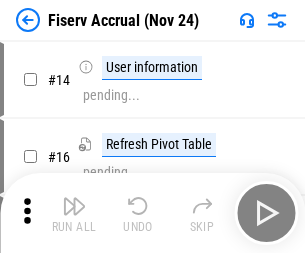 click at bounding box center (74, 206) 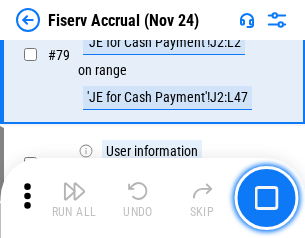 scroll, scrollTop: 2628, scrollLeft: 0, axis: vertical 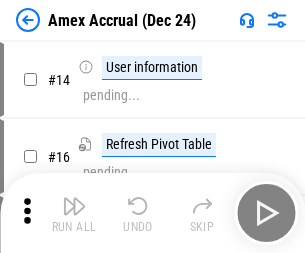 click at bounding box center [74, 206] 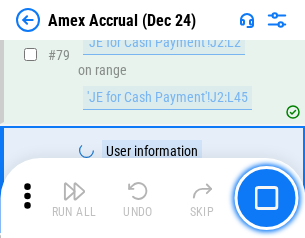 scroll, scrollTop: 2596, scrollLeft: 0, axis: vertical 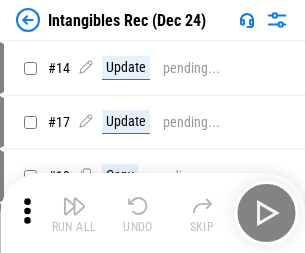 click at bounding box center [74, 206] 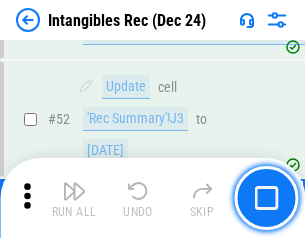 scroll, scrollTop: 779, scrollLeft: 0, axis: vertical 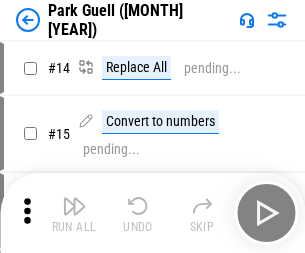 click at bounding box center [74, 206] 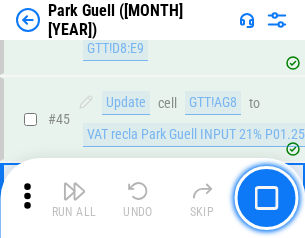 scroll, scrollTop: 2501, scrollLeft: 0, axis: vertical 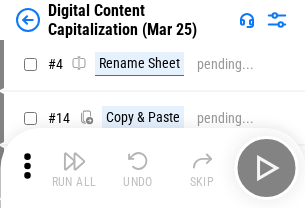 click at bounding box center (74, 161) 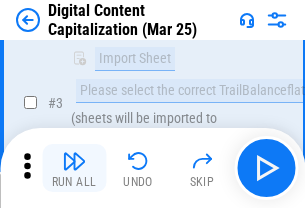 click at bounding box center [74, 161] 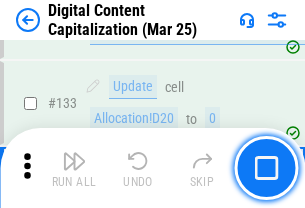 scroll, scrollTop: 2121, scrollLeft: 0, axis: vertical 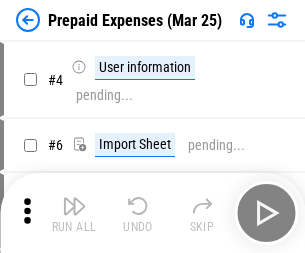 click at bounding box center [74, 206] 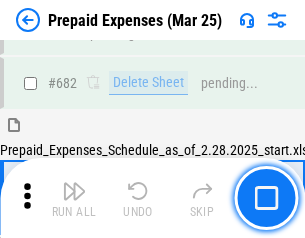 scroll, scrollTop: 5381, scrollLeft: 0, axis: vertical 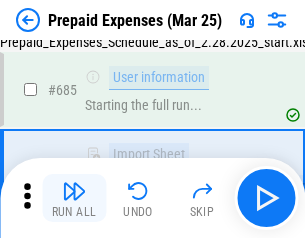 click at bounding box center (74, 191) 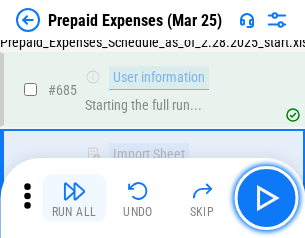 scroll, scrollTop: 5499, scrollLeft: 0, axis: vertical 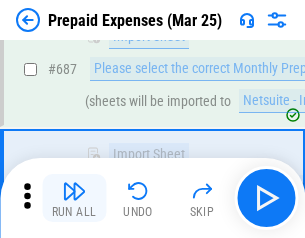 click at bounding box center [74, 191] 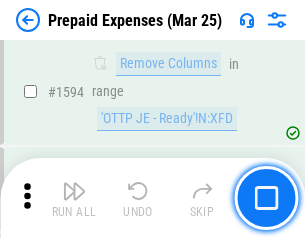 scroll, scrollTop: 19472, scrollLeft: 0, axis: vertical 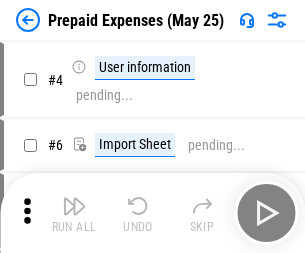 click at bounding box center (74, 206) 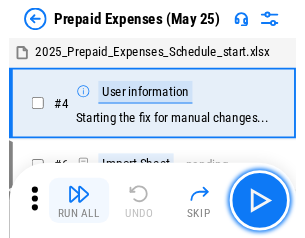 scroll, scrollTop: 88, scrollLeft: 0, axis: vertical 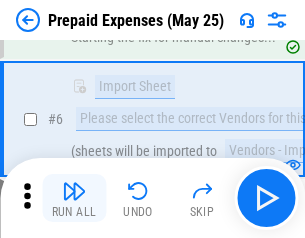 click at bounding box center (74, 191) 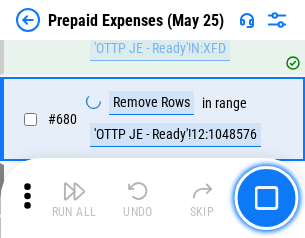 scroll, scrollTop: 6964, scrollLeft: 0, axis: vertical 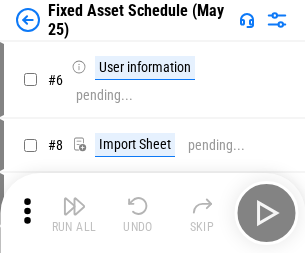 click at bounding box center [74, 206] 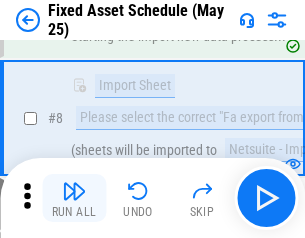 click at bounding box center (74, 191) 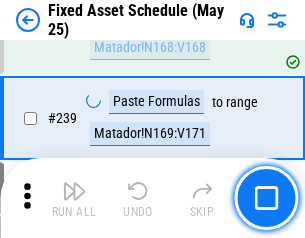 scroll, scrollTop: 6195, scrollLeft: 0, axis: vertical 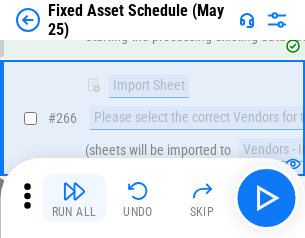 click at bounding box center (74, 191) 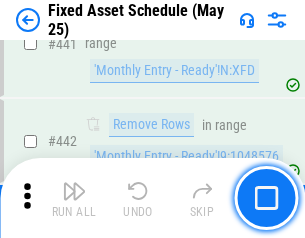 scroll, scrollTop: 8940, scrollLeft: 0, axis: vertical 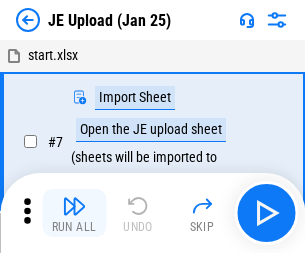 click at bounding box center [74, 206] 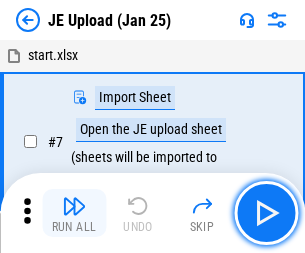 scroll, scrollTop: 7, scrollLeft: 0, axis: vertical 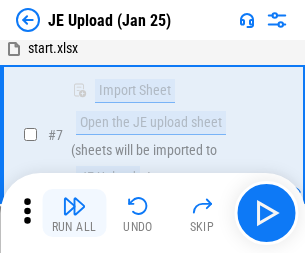 click at bounding box center [74, 206] 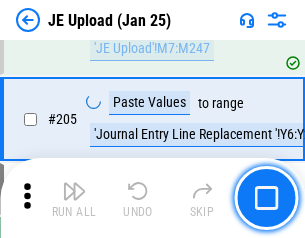 scroll, scrollTop: 4826, scrollLeft: 0, axis: vertical 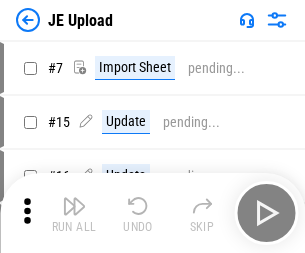click at bounding box center (74, 206) 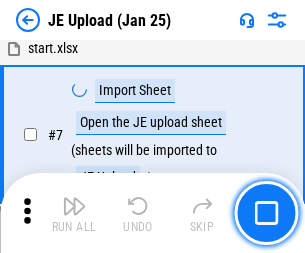 click at bounding box center [74, 206] 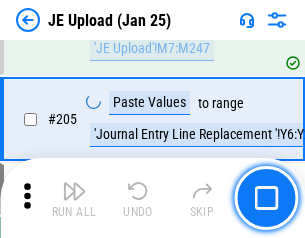 scroll, scrollTop: 4826, scrollLeft: 0, axis: vertical 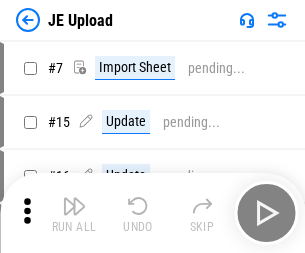 click at bounding box center (74, 206) 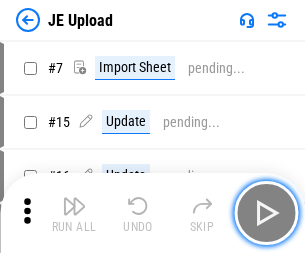 scroll, scrollTop: 7, scrollLeft: 0, axis: vertical 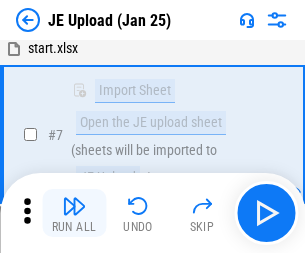 click at bounding box center [74, 206] 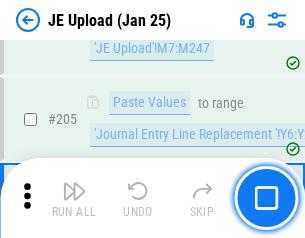 scroll, scrollTop: 4826, scrollLeft: 0, axis: vertical 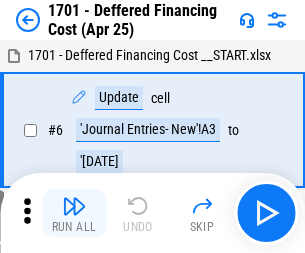 click at bounding box center [74, 206] 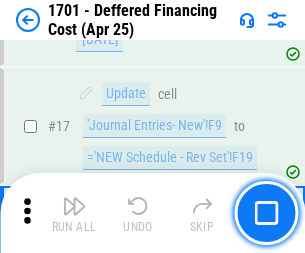 scroll, scrollTop: 240, scrollLeft: 0, axis: vertical 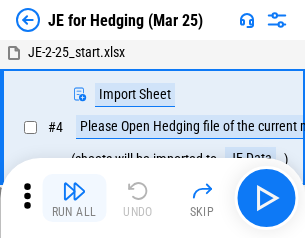 click at bounding box center [74, 191] 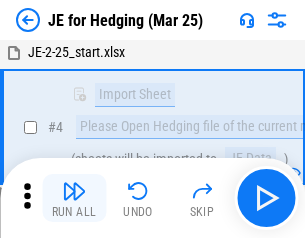 click at bounding box center (74, 191) 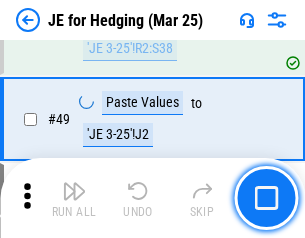 scroll, scrollTop: 1209, scrollLeft: 0, axis: vertical 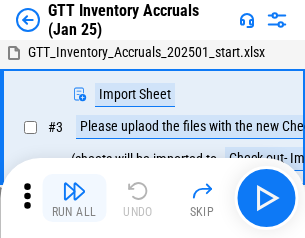 click at bounding box center [74, 191] 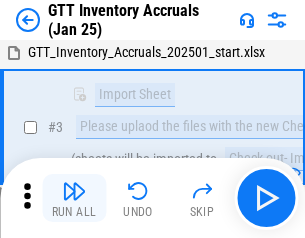 click at bounding box center (74, 191) 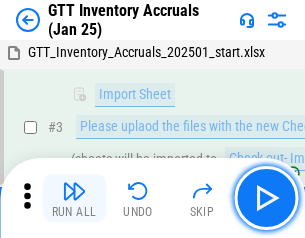 scroll, scrollTop: 129, scrollLeft: 0, axis: vertical 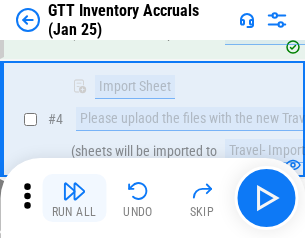 click at bounding box center [74, 191] 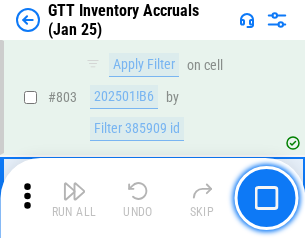 scroll, scrollTop: 15180, scrollLeft: 0, axis: vertical 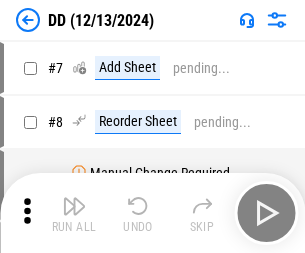 click at bounding box center (74, 206) 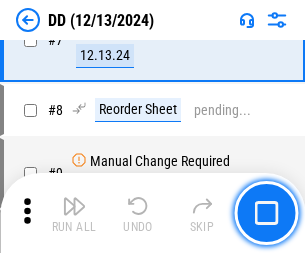 scroll, scrollTop: 193, scrollLeft: 0, axis: vertical 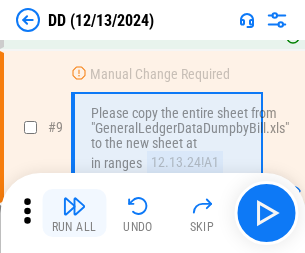 click at bounding box center [74, 206] 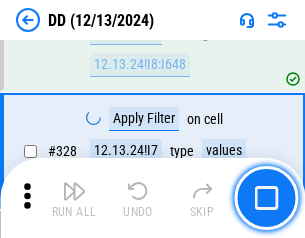 scroll, scrollTop: 8948, scrollLeft: 0, axis: vertical 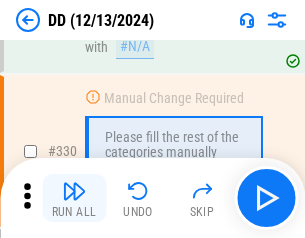 click at bounding box center (74, 191) 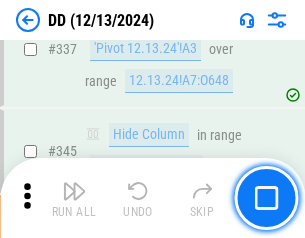 scroll, scrollTop: 9572, scrollLeft: 0, axis: vertical 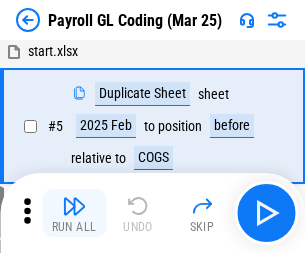 click at bounding box center [74, 206] 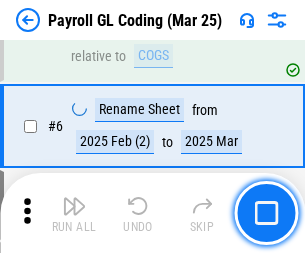 scroll, scrollTop: 240, scrollLeft: 0, axis: vertical 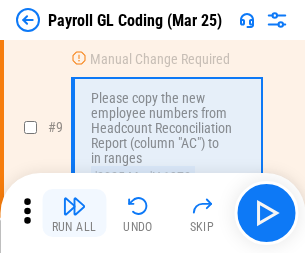 click at bounding box center (74, 206) 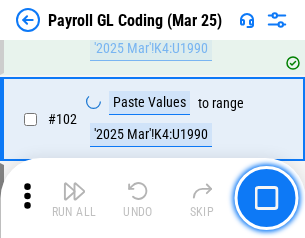 scroll, scrollTop: 4692, scrollLeft: 0, axis: vertical 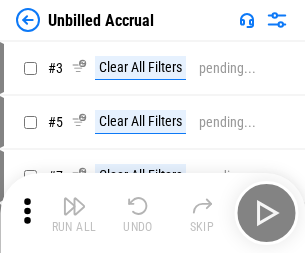 click at bounding box center [74, 206] 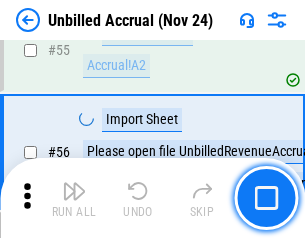 scroll, scrollTop: 2088, scrollLeft: 0, axis: vertical 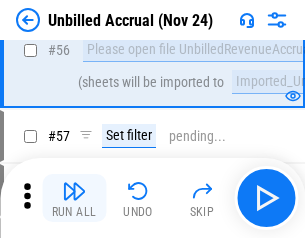click at bounding box center (74, 191) 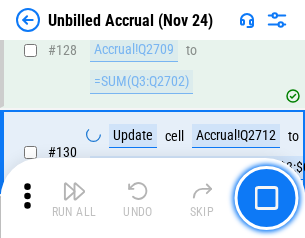 scroll, scrollTop: 5957, scrollLeft: 0, axis: vertical 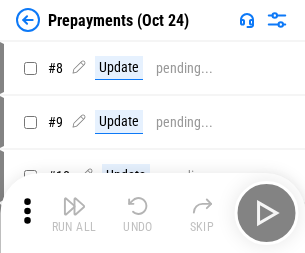 click at bounding box center (74, 206) 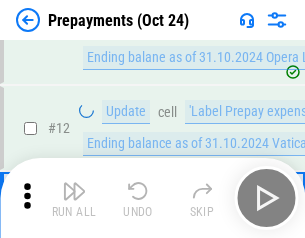 scroll, scrollTop: 125, scrollLeft: 0, axis: vertical 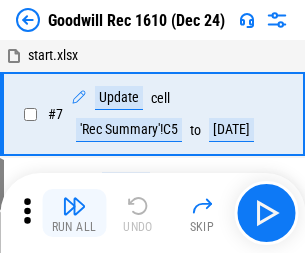click at bounding box center (74, 206) 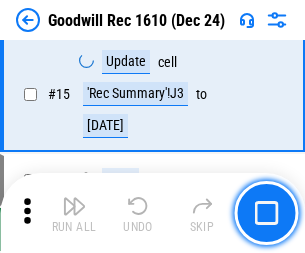 scroll, scrollTop: 342, scrollLeft: 0, axis: vertical 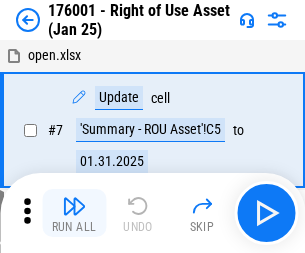 click at bounding box center (74, 206) 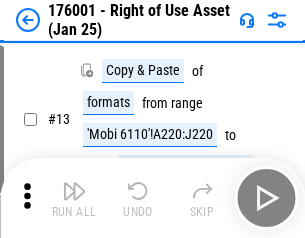 scroll, scrollTop: 129, scrollLeft: 0, axis: vertical 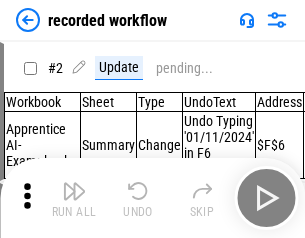 click at bounding box center (74, 191) 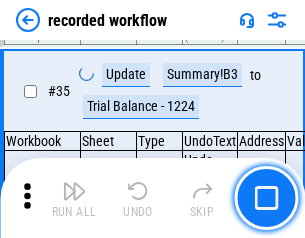 scroll, scrollTop: 6251, scrollLeft: 0, axis: vertical 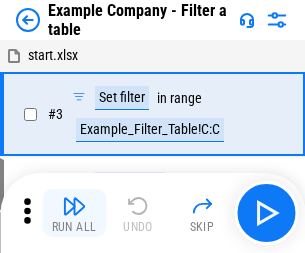 click at bounding box center [74, 206] 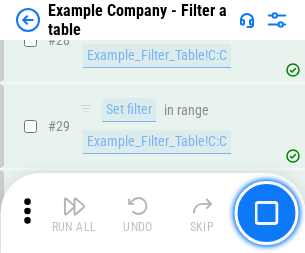 scroll, scrollTop: 1830, scrollLeft: 0, axis: vertical 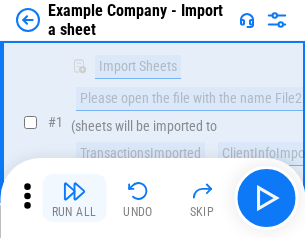 click at bounding box center (74, 191) 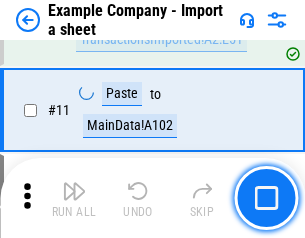 scroll, scrollTop: 442, scrollLeft: 0, axis: vertical 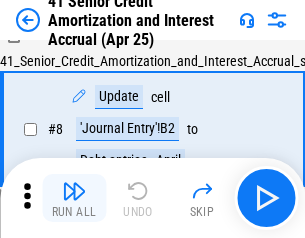 click at bounding box center [74, 191] 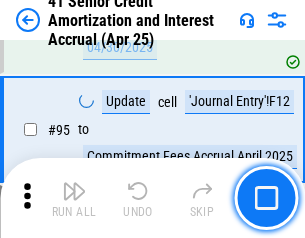 scroll, scrollTop: 1584, scrollLeft: 0, axis: vertical 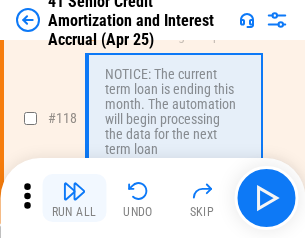 click at bounding box center [74, 191] 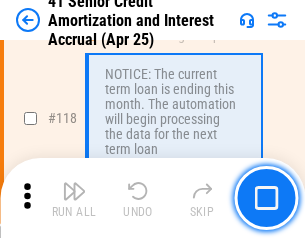 scroll, scrollTop: 1887, scrollLeft: 0, axis: vertical 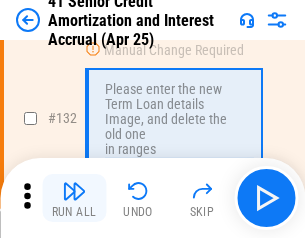 click at bounding box center (74, 191) 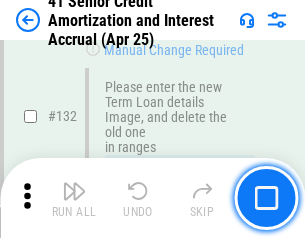 scroll, scrollTop: 2090, scrollLeft: 0, axis: vertical 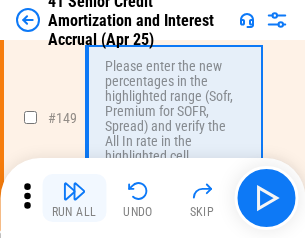 click at bounding box center [74, 191] 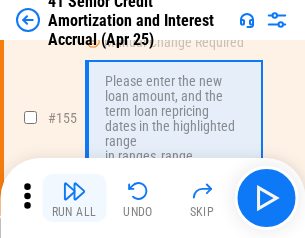 click at bounding box center (74, 191) 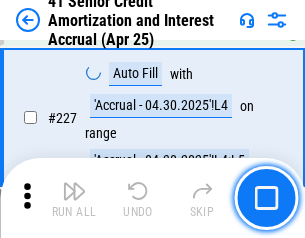 scroll, scrollTop: 4479, scrollLeft: 0, axis: vertical 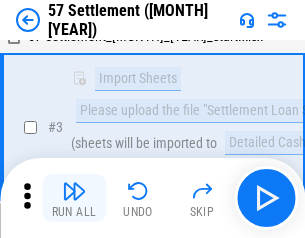 click at bounding box center [74, 191] 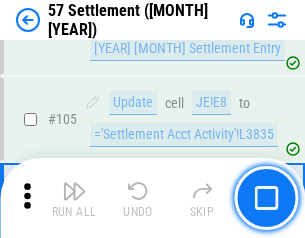 scroll, scrollTop: 1263, scrollLeft: 0, axis: vertical 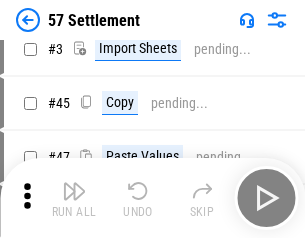 click at bounding box center (74, 191) 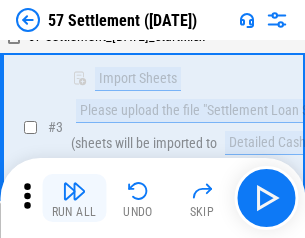 click at bounding box center [74, 191] 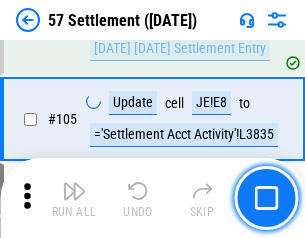 scroll, scrollTop: 1263, scrollLeft: 0, axis: vertical 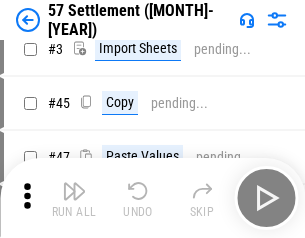 click at bounding box center [74, 191] 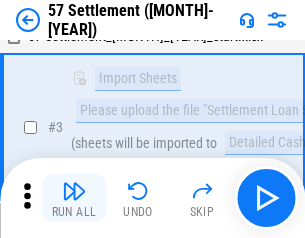 click at bounding box center [74, 191] 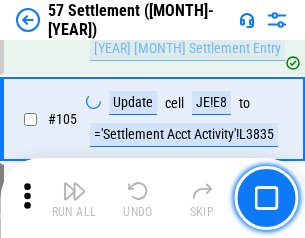 scroll, scrollTop: 1263, scrollLeft: 0, axis: vertical 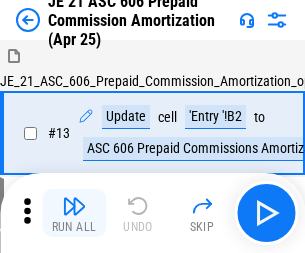 click at bounding box center [74, 206] 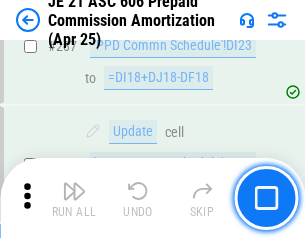 scroll, scrollTop: 3680, scrollLeft: 0, axis: vertical 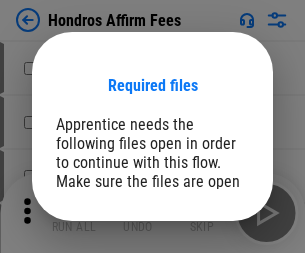 click on "Open" at bounding box center [209, 268] 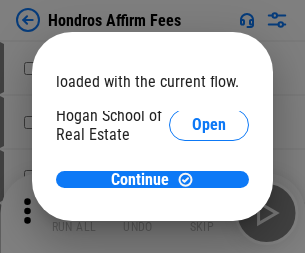click on "Open" at bounding box center [209, 221] 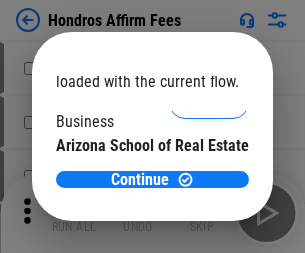 click on "Open" at bounding box center [209, 195] 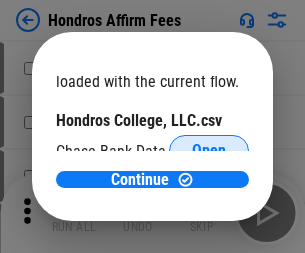click on "Open" at bounding box center (209, 151) 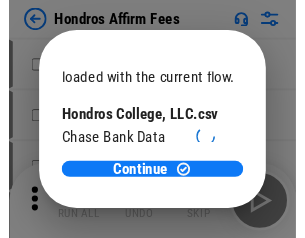 scroll, scrollTop: 314, scrollLeft: 0, axis: vertical 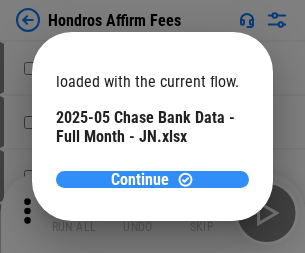 click on "Continue" at bounding box center [140, 180] 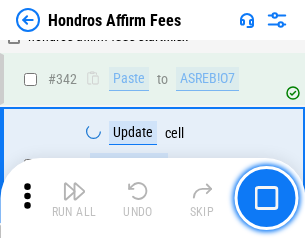 scroll, scrollTop: 4545, scrollLeft: 0, axis: vertical 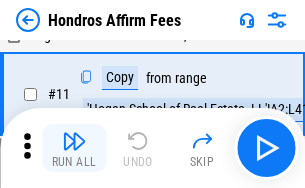 click at bounding box center (74, 141) 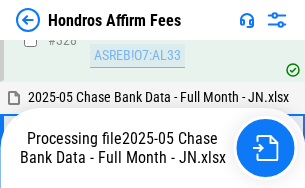 scroll, scrollTop: 4352, scrollLeft: 0, axis: vertical 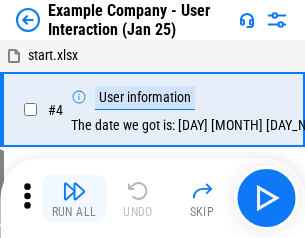 click at bounding box center (74, 191) 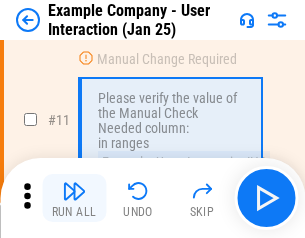 click at bounding box center (74, 191) 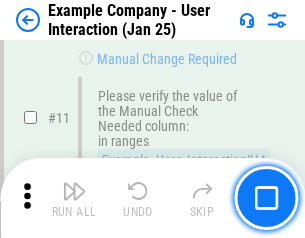 scroll, scrollTop: 433, scrollLeft: 0, axis: vertical 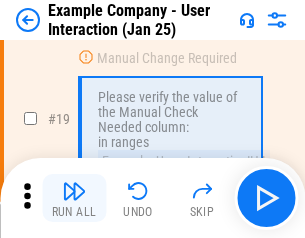 click at bounding box center [74, 191] 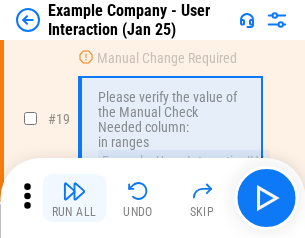 click at bounding box center [74, 191] 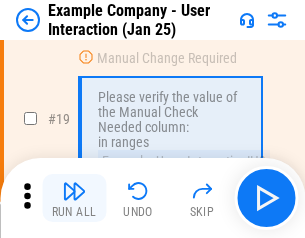 click at bounding box center [74, 191] 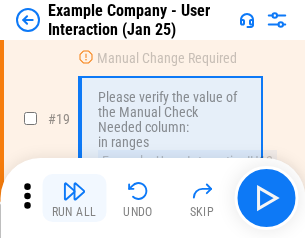 click at bounding box center [74, 191] 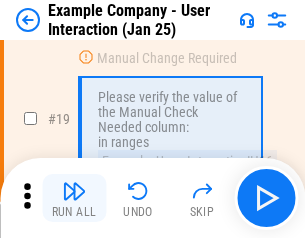 click at bounding box center [74, 191] 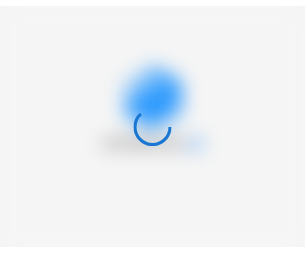 scroll, scrollTop: 0, scrollLeft: 0, axis: both 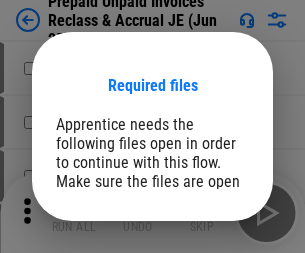 click on "Open" at bounding box center [209, 278] 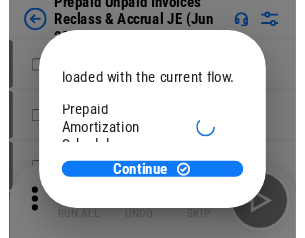 scroll, scrollTop: 119, scrollLeft: 0, axis: vertical 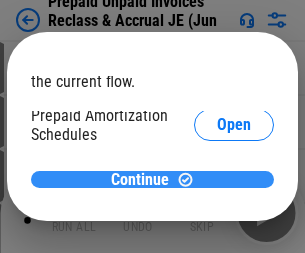click on "Continue" at bounding box center [140, 180] 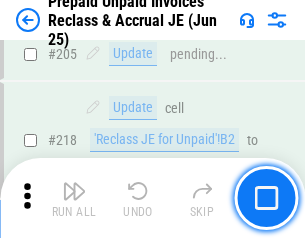 scroll, scrollTop: 2592, scrollLeft: 0, axis: vertical 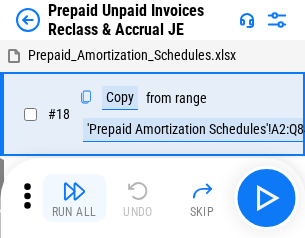 click at bounding box center (74, 191) 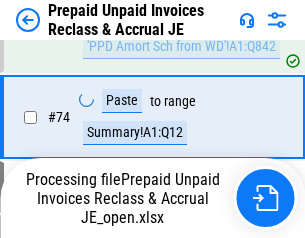 scroll, scrollTop: 1530, scrollLeft: 0, axis: vertical 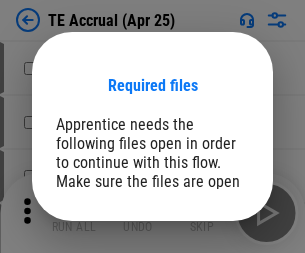 click on "Open" at bounding box center [209, 287] 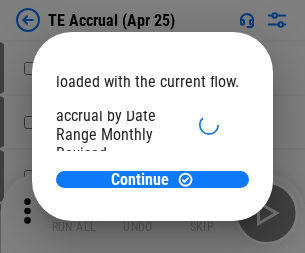 scroll, scrollTop: 119, scrollLeft: 0, axis: vertical 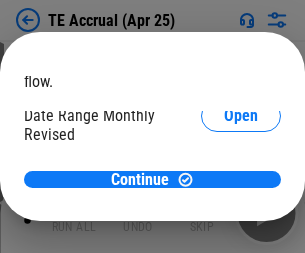 click on "Open" at bounding box center [241, 192] 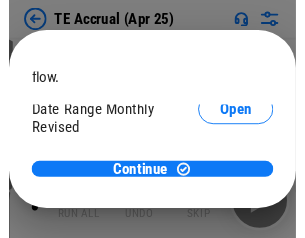 scroll, scrollTop: 93, scrollLeft: 0, axis: vertical 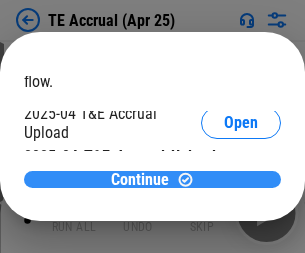 click on "Continue" at bounding box center [140, 180] 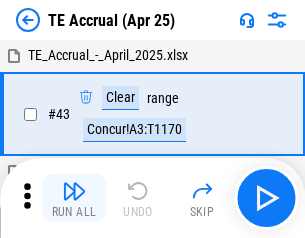 click at bounding box center [74, 191] 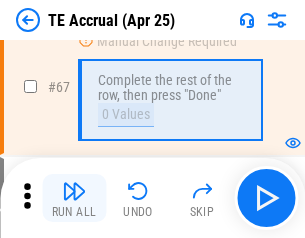 click at bounding box center [74, 191] 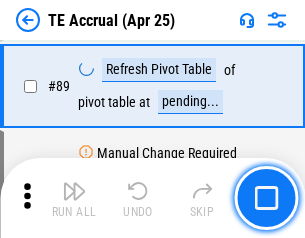 scroll, scrollTop: 1663, scrollLeft: 0, axis: vertical 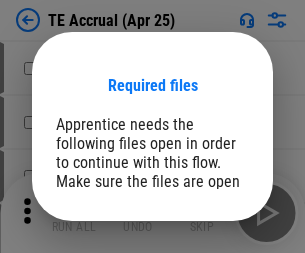 click on "Open" at bounding box center [209, 287] 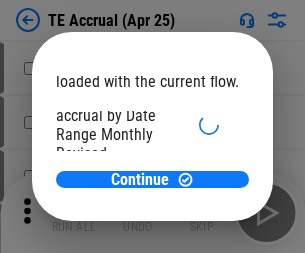 scroll, scrollTop: 119, scrollLeft: 0, axis: vertical 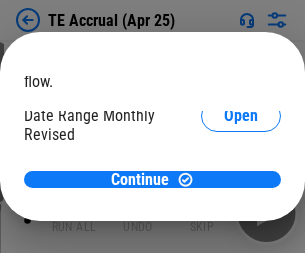 click on "Open" at bounding box center (241, 192) 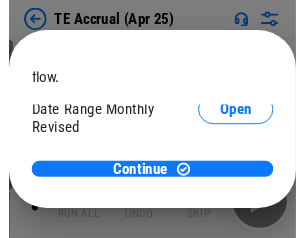 scroll, scrollTop: 93, scrollLeft: 0, axis: vertical 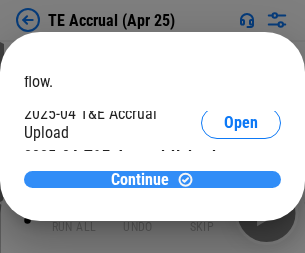 click on "Continue" at bounding box center [140, 180] 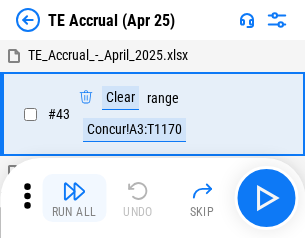 click at bounding box center [74, 191] 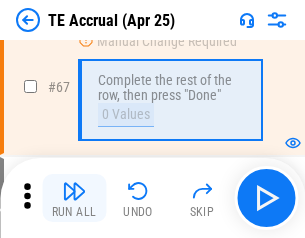 click at bounding box center [74, 191] 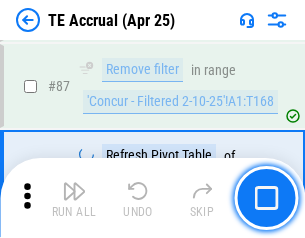 scroll, scrollTop: 1663, scrollLeft: 0, axis: vertical 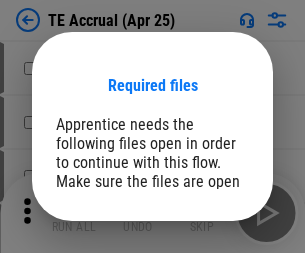 click on "Open" at bounding box center (209, 287) 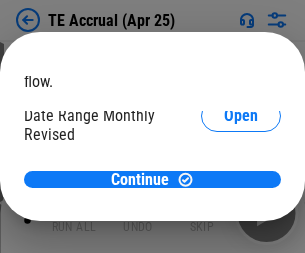 scroll, scrollTop: 119, scrollLeft: 0, axis: vertical 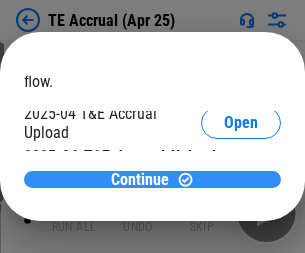 click on "Continue" at bounding box center (140, 180) 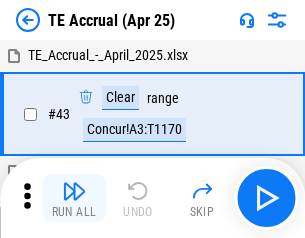 click at bounding box center (74, 191) 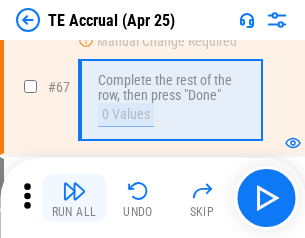 click at bounding box center (74, 191) 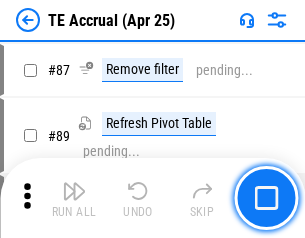 scroll, scrollTop: 1663, scrollLeft: 0, axis: vertical 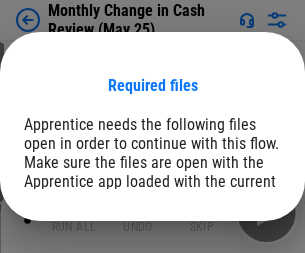 click on "Open" at bounding box center [241, 246] 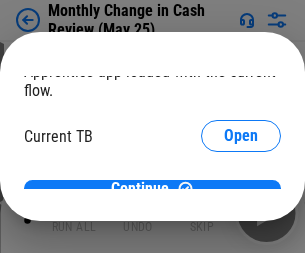 click on "Open" at bounding box center (241, 197) 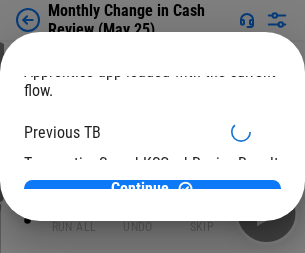 scroll, scrollTop: 65, scrollLeft: 0, axis: vertical 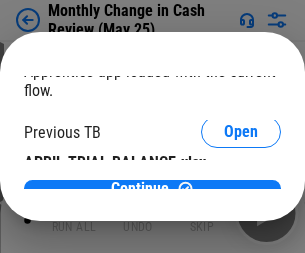 click on "Open" at bounding box center [326, 193] 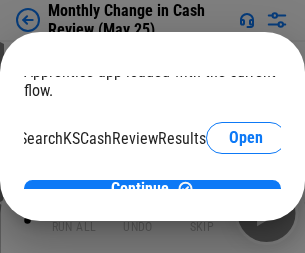 scroll, scrollTop: 126, scrollLeft: 80, axis: both 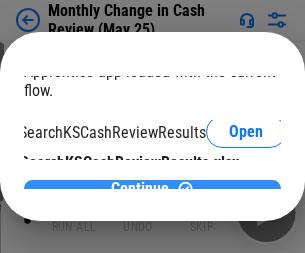 click on "Continue" at bounding box center (140, 189) 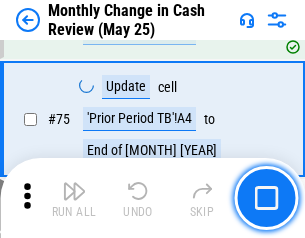 scroll, scrollTop: 1431, scrollLeft: 0, axis: vertical 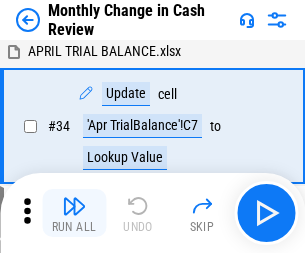 click at bounding box center (74, 206) 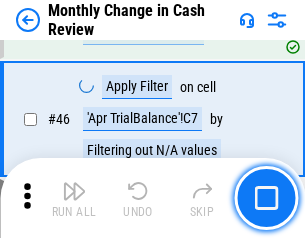 scroll, scrollTop: 656, scrollLeft: 0, axis: vertical 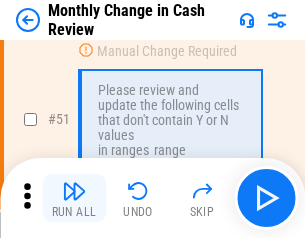 click at bounding box center [74, 191] 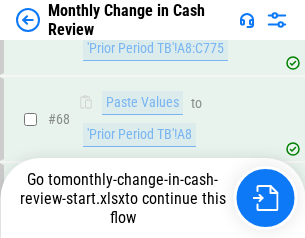 scroll, scrollTop: 1431, scrollLeft: 0, axis: vertical 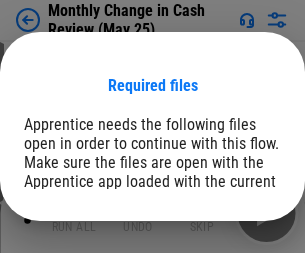click on "Open" at bounding box center (241, 246) 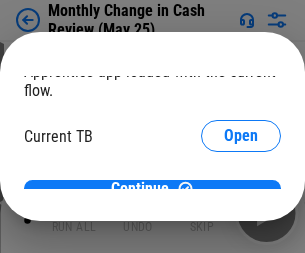 click on "Open" at bounding box center (241, 197) 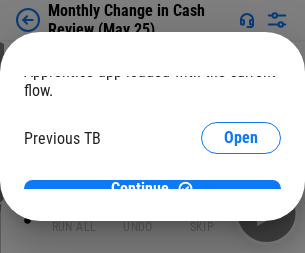 scroll, scrollTop: 65, scrollLeft: 0, axis: vertical 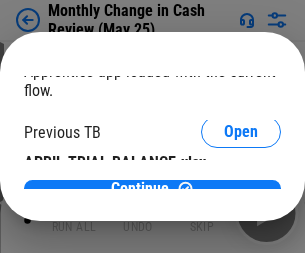click on "Open" at bounding box center (326, 193) 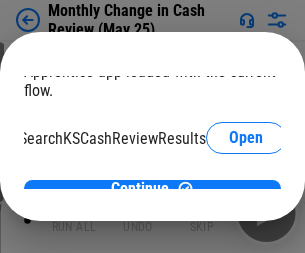scroll, scrollTop: 126, scrollLeft: 80, axis: both 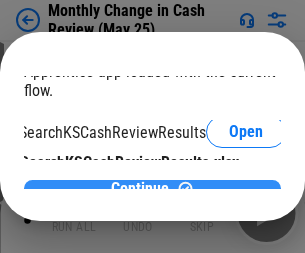 click on "Continue" at bounding box center [140, 189] 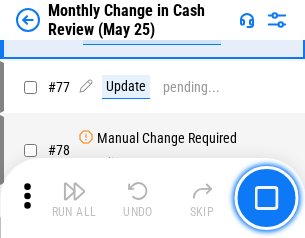 scroll, scrollTop: 1431, scrollLeft: 0, axis: vertical 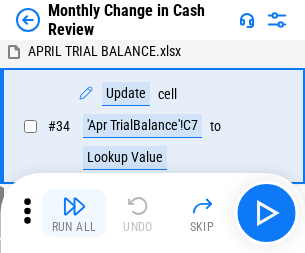 click at bounding box center [74, 206] 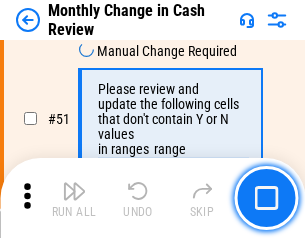 click at bounding box center [74, 191] 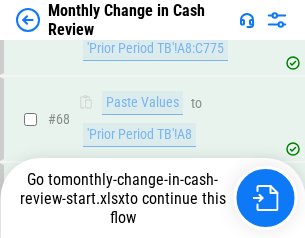 scroll, scrollTop: 1431, scrollLeft: 0, axis: vertical 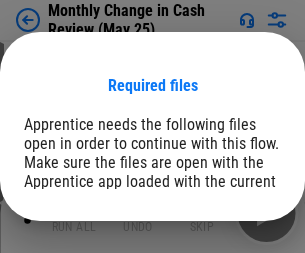 click on "Open" at bounding box center (241, 246) 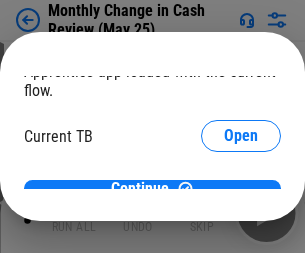click on "Open" at bounding box center (241, 197) 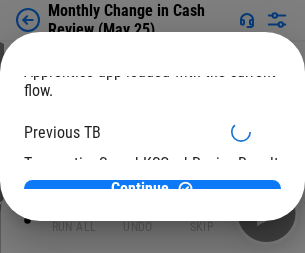 scroll, scrollTop: 65, scrollLeft: 0, axis: vertical 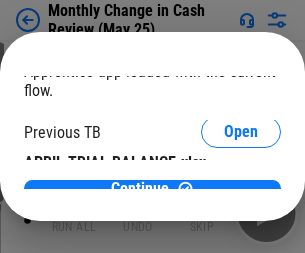 click on "Open" at bounding box center [326, 193] 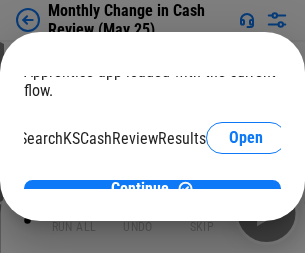 scroll, scrollTop: 126, scrollLeft: 80, axis: both 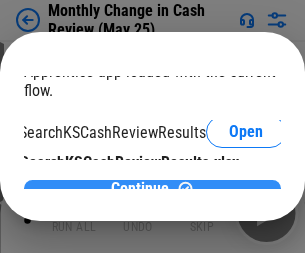 click on "Continue" at bounding box center (140, 189) 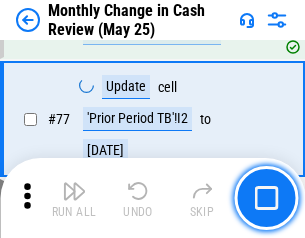 scroll, scrollTop: 1431, scrollLeft: 0, axis: vertical 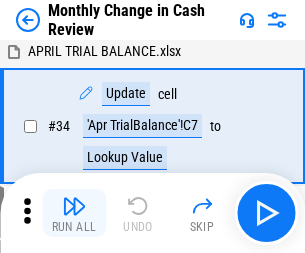click at bounding box center [74, 206] 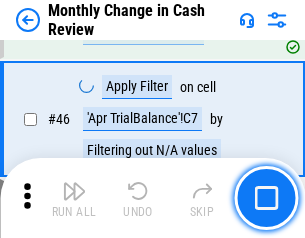 scroll, scrollTop: 656, scrollLeft: 0, axis: vertical 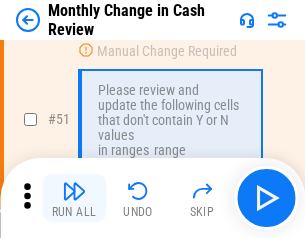 click at bounding box center (74, 191) 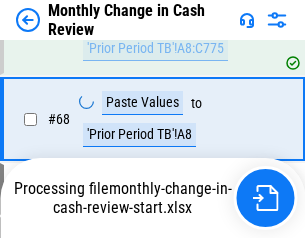 scroll, scrollTop: 1431, scrollLeft: 0, axis: vertical 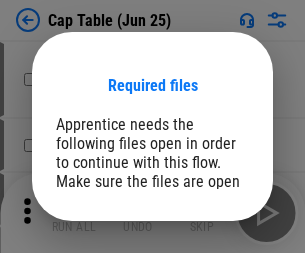 click on "Open" at bounding box center (209, 268) 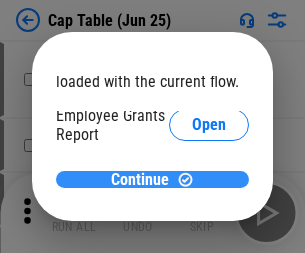 click on "Continue" at bounding box center [140, 180] 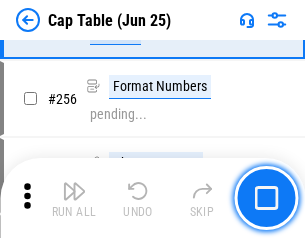 scroll, scrollTop: 9188, scrollLeft: 0, axis: vertical 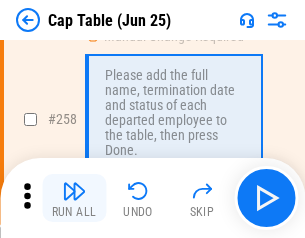 click at bounding box center (74, 191) 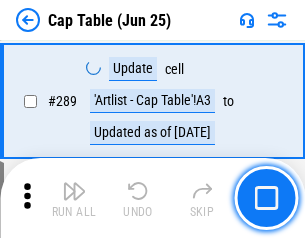 scroll, scrollTop: 10397, scrollLeft: 0, axis: vertical 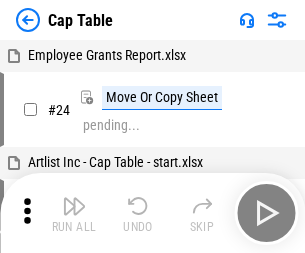 click at bounding box center [74, 206] 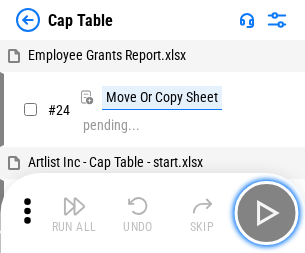 scroll, scrollTop: 31, scrollLeft: 0, axis: vertical 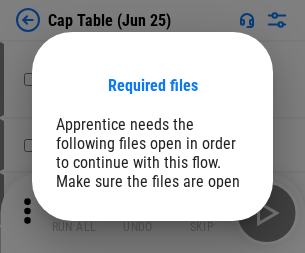 click on "Open" at bounding box center (209, 268) 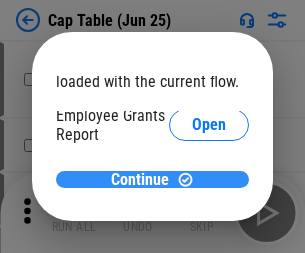 click on "Continue" at bounding box center (140, 180) 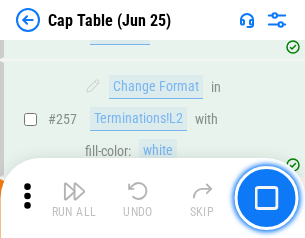 scroll, scrollTop: 9188, scrollLeft: 0, axis: vertical 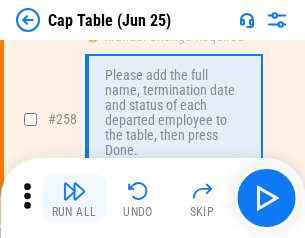 click at bounding box center (74, 191) 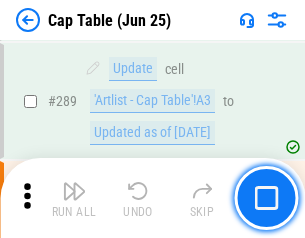 scroll, scrollTop: 10397, scrollLeft: 0, axis: vertical 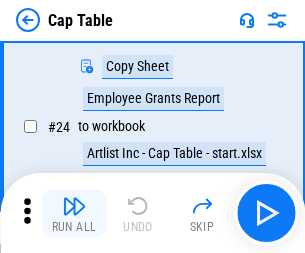 click at bounding box center [74, 206] 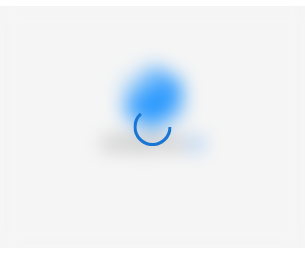 scroll, scrollTop: 0, scrollLeft: 0, axis: both 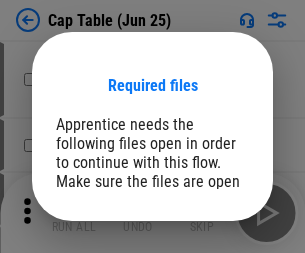 click on "Open" at bounding box center [209, 268] 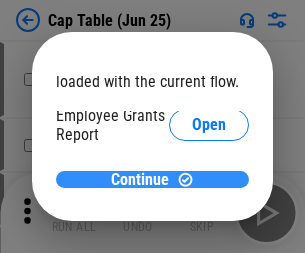click on "Continue" at bounding box center [140, 180] 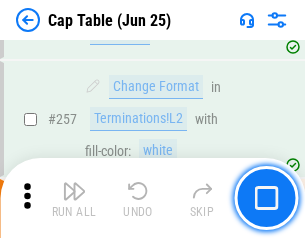 scroll, scrollTop: 9188, scrollLeft: 0, axis: vertical 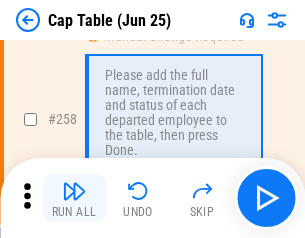 click at bounding box center [74, 191] 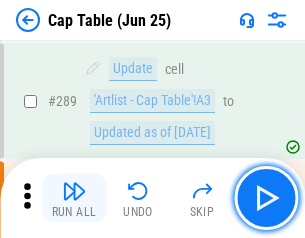 scroll, scrollTop: 10397, scrollLeft: 0, axis: vertical 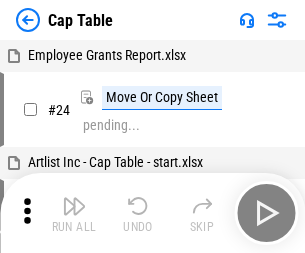 click at bounding box center (74, 206) 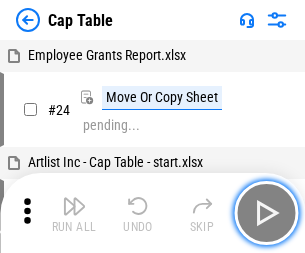 scroll, scrollTop: 31, scrollLeft: 0, axis: vertical 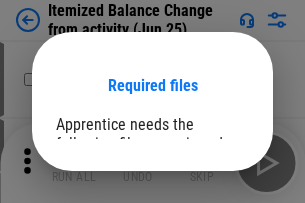 click on "Open" at bounding box center (209, 278) 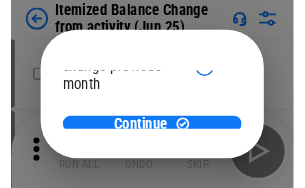 scroll, scrollTop: 146, scrollLeft: 0, axis: vertical 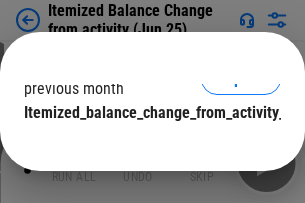 click on "Continue" at bounding box center [140, 153] 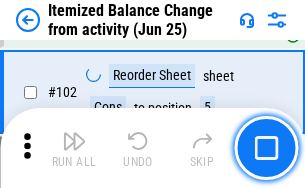 scroll, scrollTop: 3345, scrollLeft: 0, axis: vertical 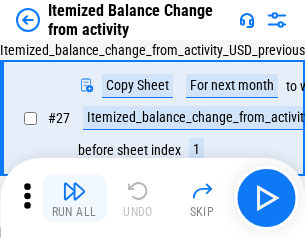 click at bounding box center [74, 191] 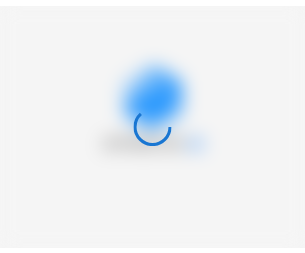 scroll, scrollTop: 0, scrollLeft: 0, axis: both 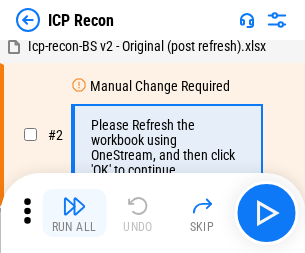 click 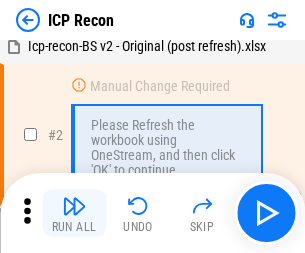 click 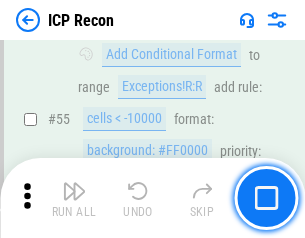 scroll, scrollTop: 1743, scrollLeft: 0, axis: vertical 